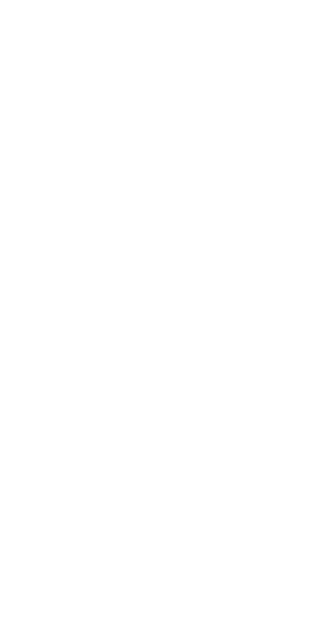 scroll, scrollTop: 0, scrollLeft: 0, axis: both 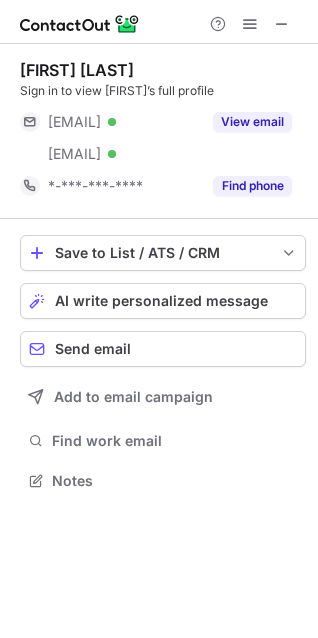 click on "***@getmoremedia.marketing Verified ***@veronicasinsurance.com Verified View email" at bounding box center [163, 138] 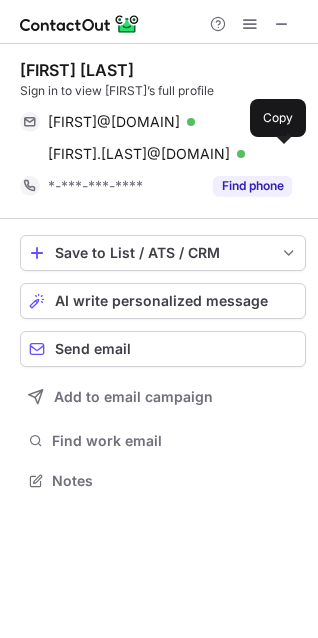 click at bounding box center (282, 154) 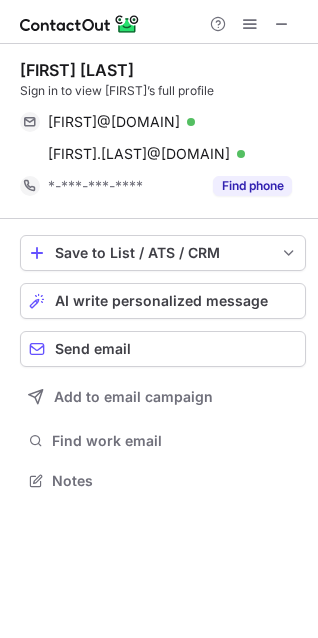 type 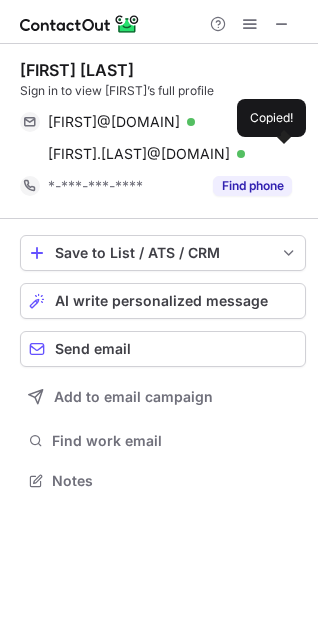 click at bounding box center [282, 154] 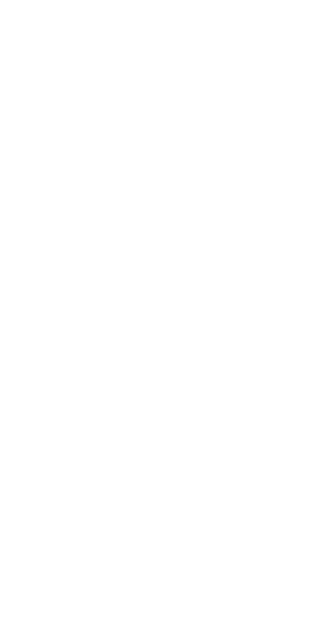 scroll, scrollTop: 0, scrollLeft: 0, axis: both 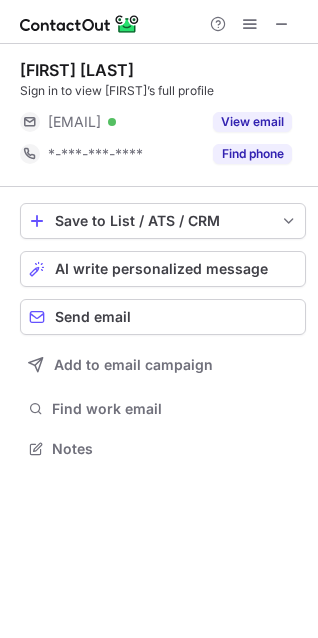 click on "View email" at bounding box center [252, 122] 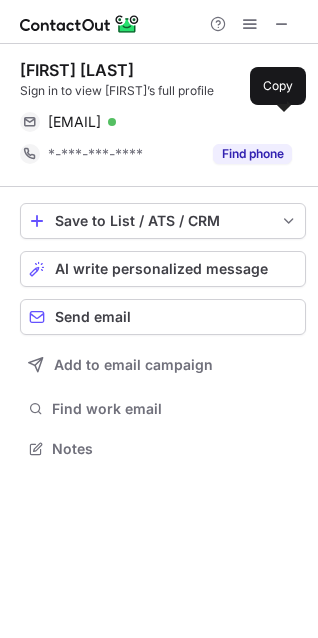 click at bounding box center [282, 122] 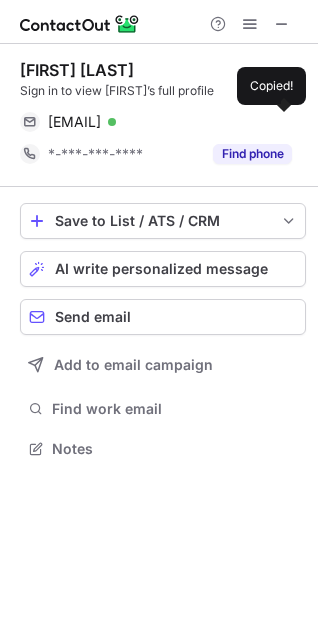 type 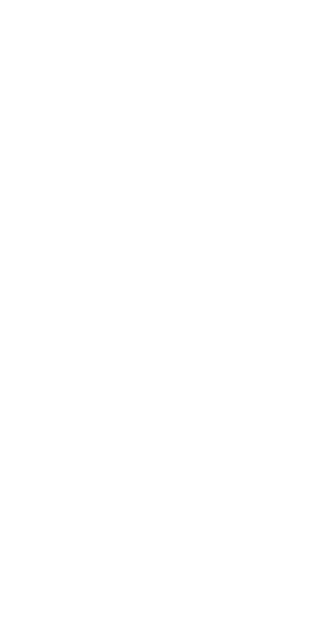 scroll, scrollTop: 0, scrollLeft: 0, axis: both 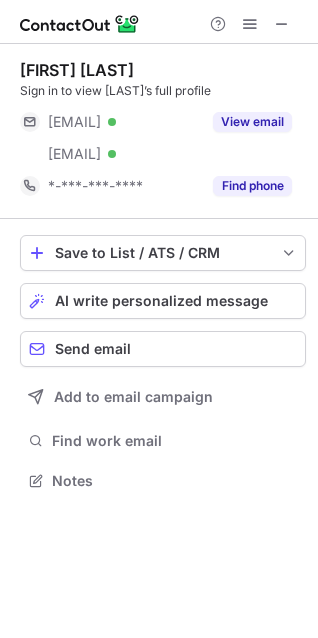 click on "View email" at bounding box center [252, 122] 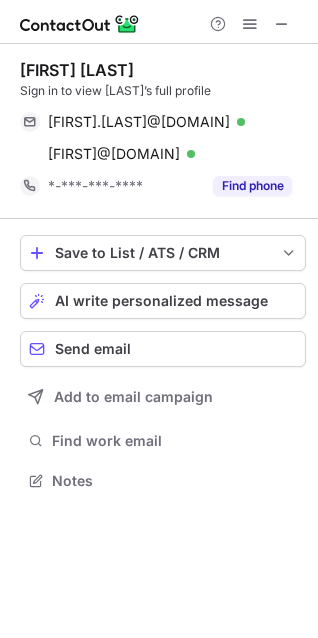 click on "chan@saferoadinsurance.com Verified" at bounding box center [170, 154] 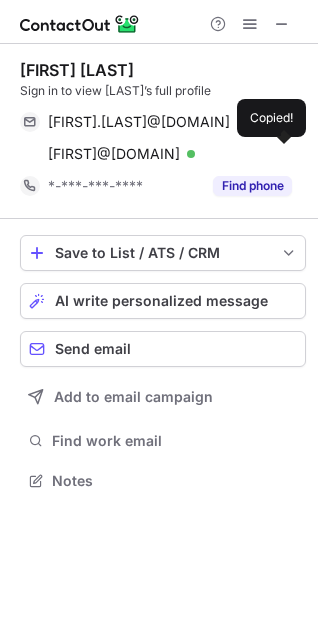 click at bounding box center [282, 154] 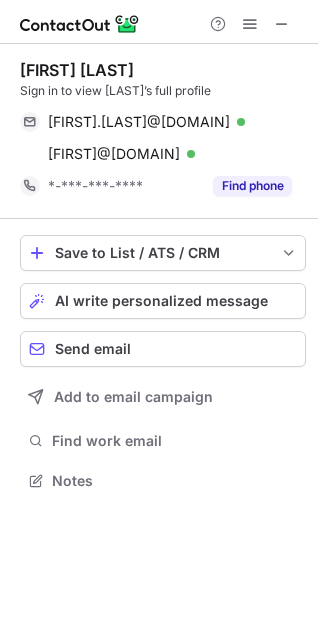 type 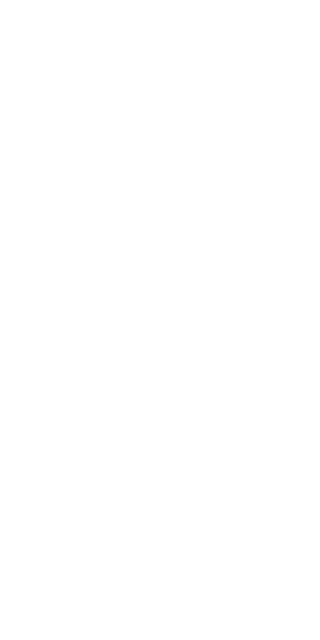 scroll, scrollTop: 0, scrollLeft: 0, axis: both 